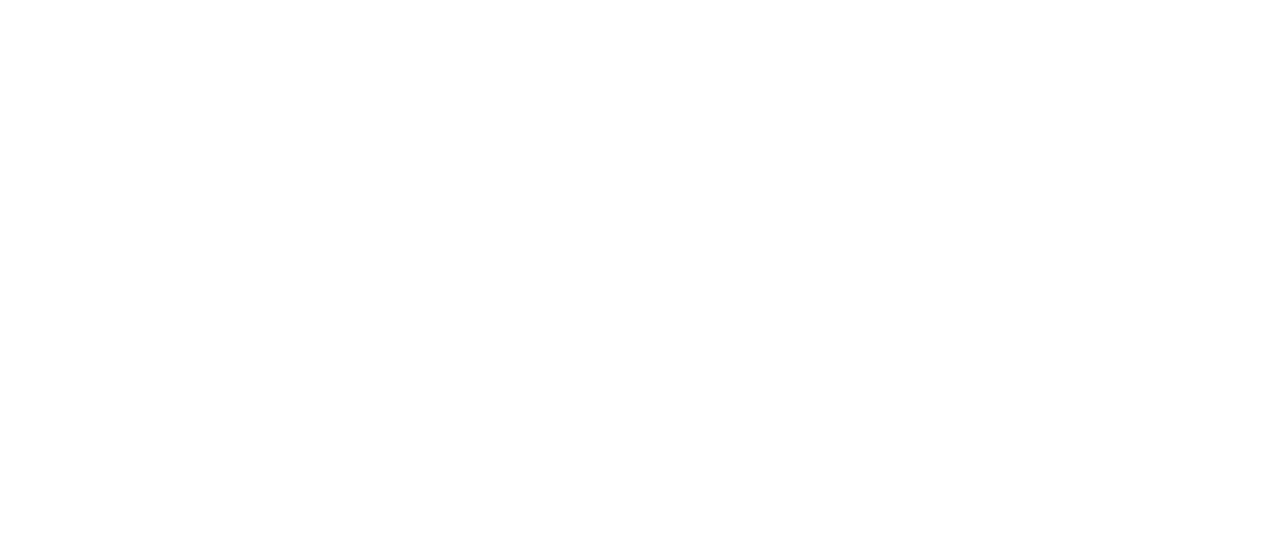 scroll, scrollTop: 0, scrollLeft: 0, axis: both 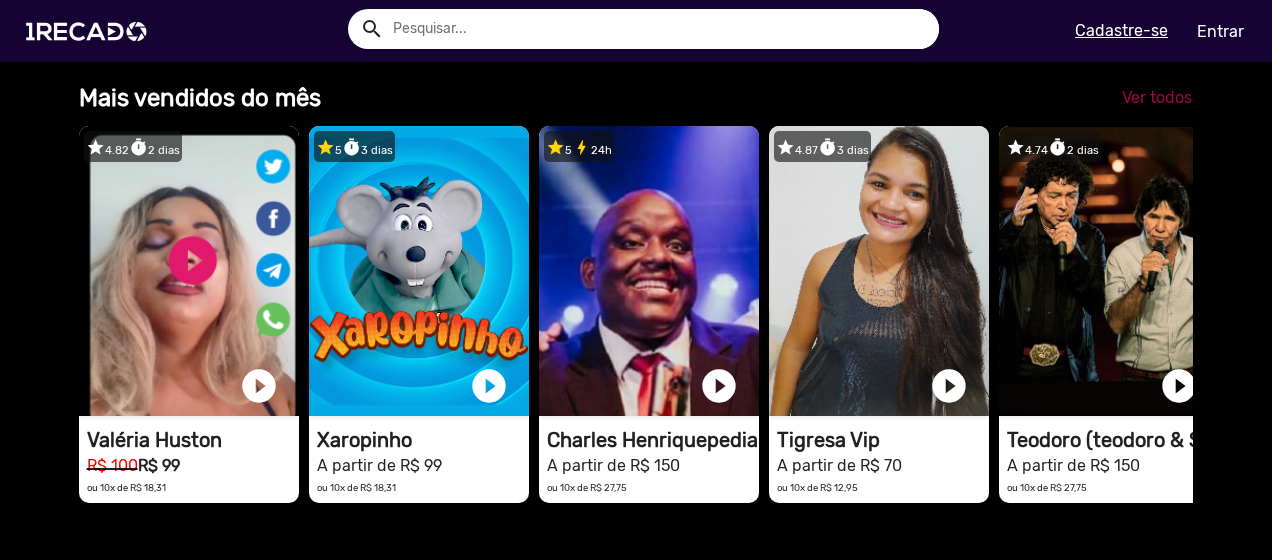 click on "Ver todos" 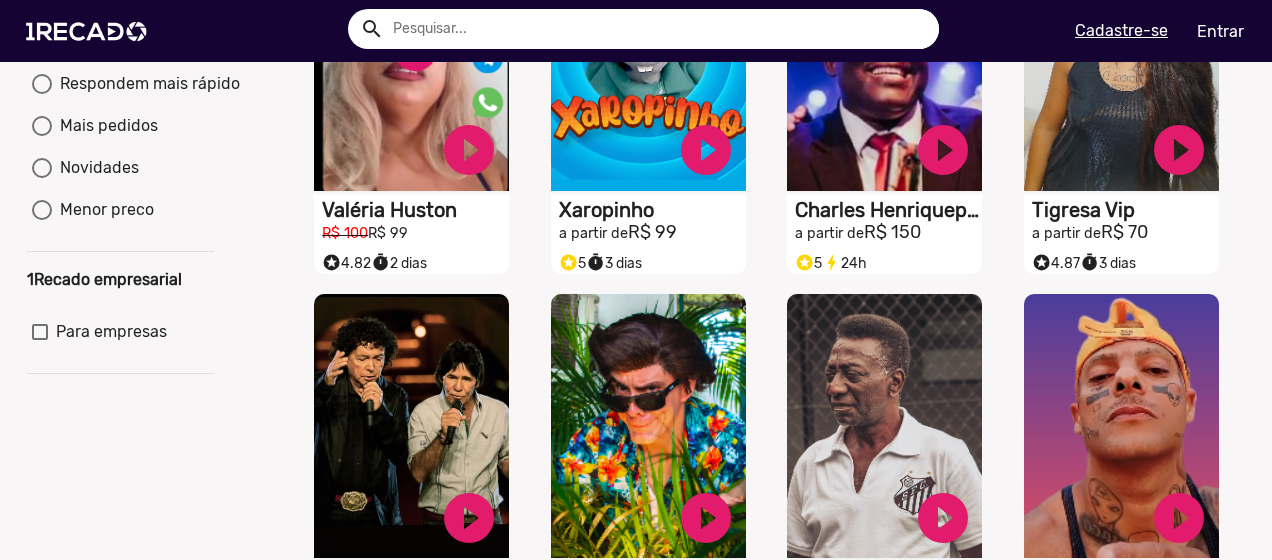 scroll, scrollTop: 0, scrollLeft: 0, axis: both 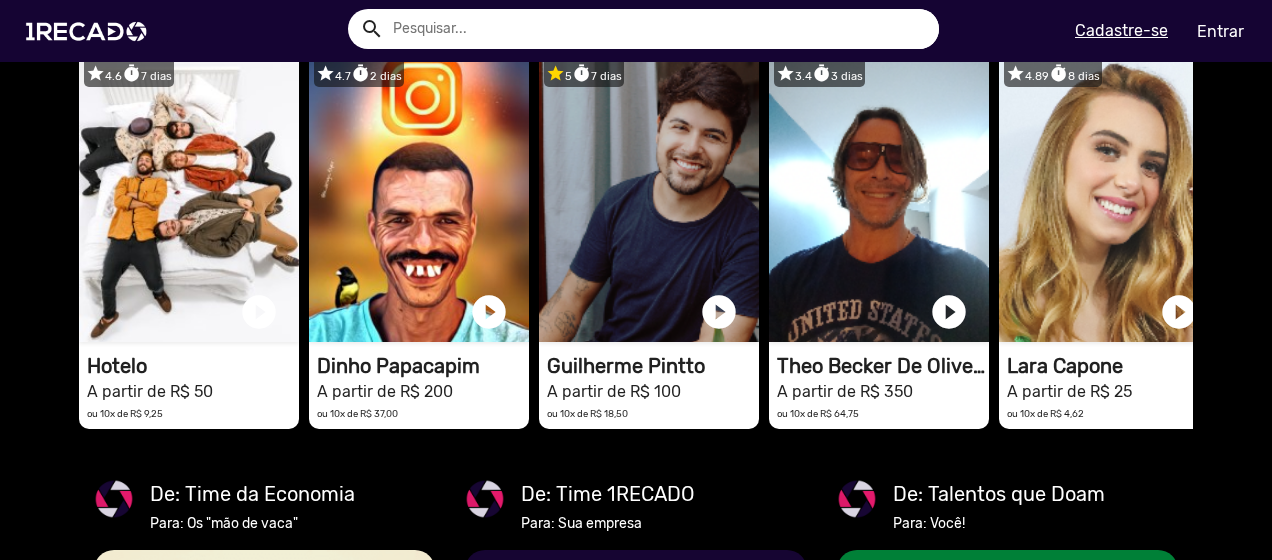 click on "Ver todos" 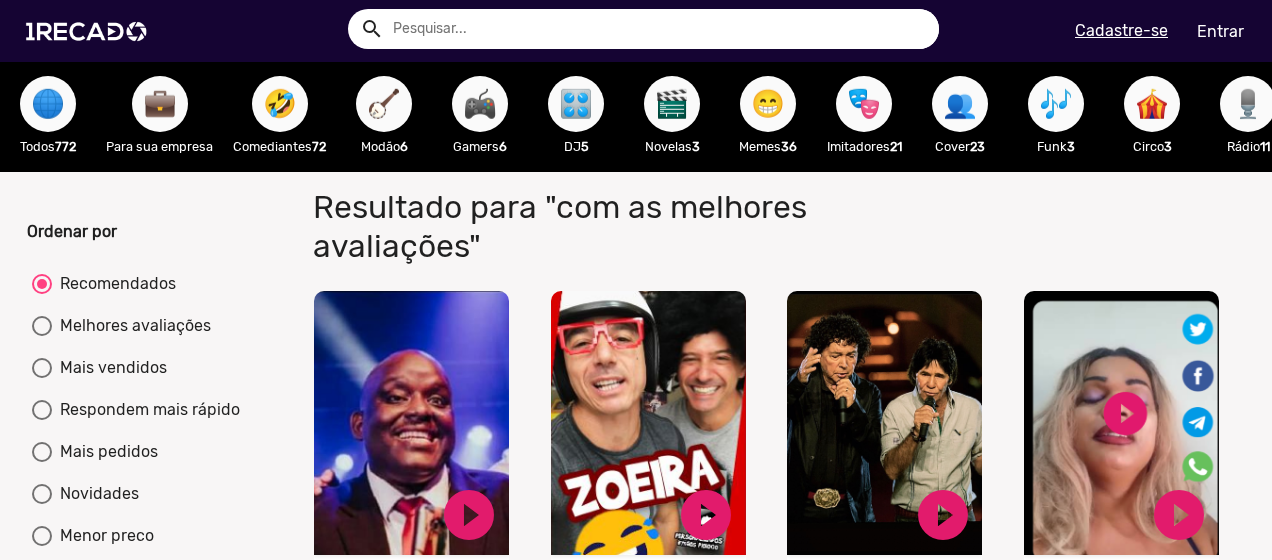scroll, scrollTop: 0, scrollLeft: 0, axis: both 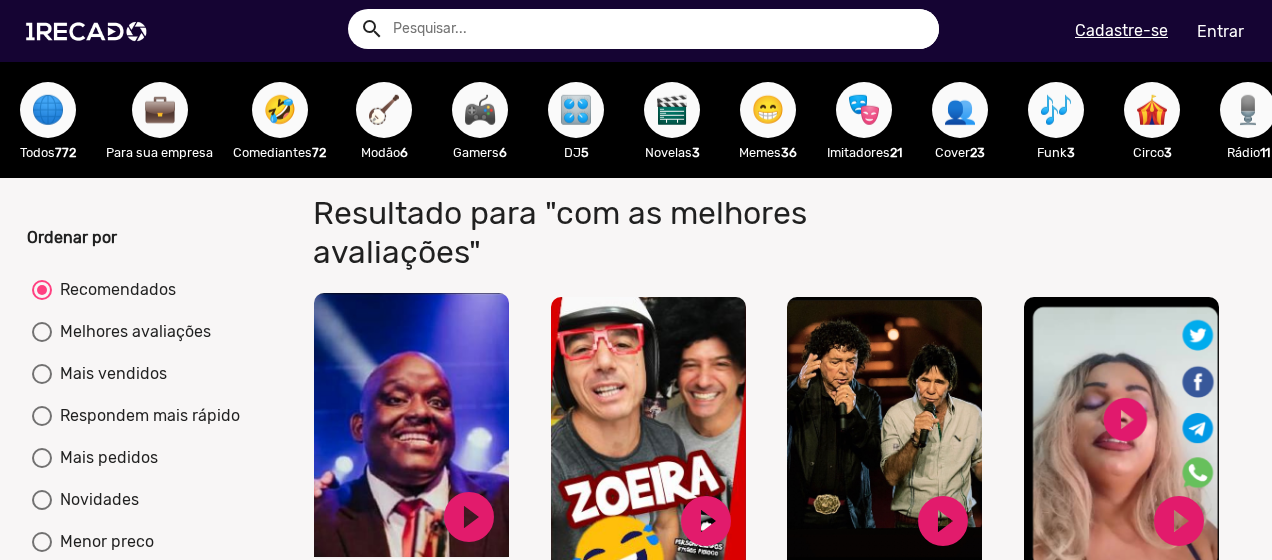 click on "S1RECADO vídeos dedicados para fãs e empresas" at bounding box center (411, 425) 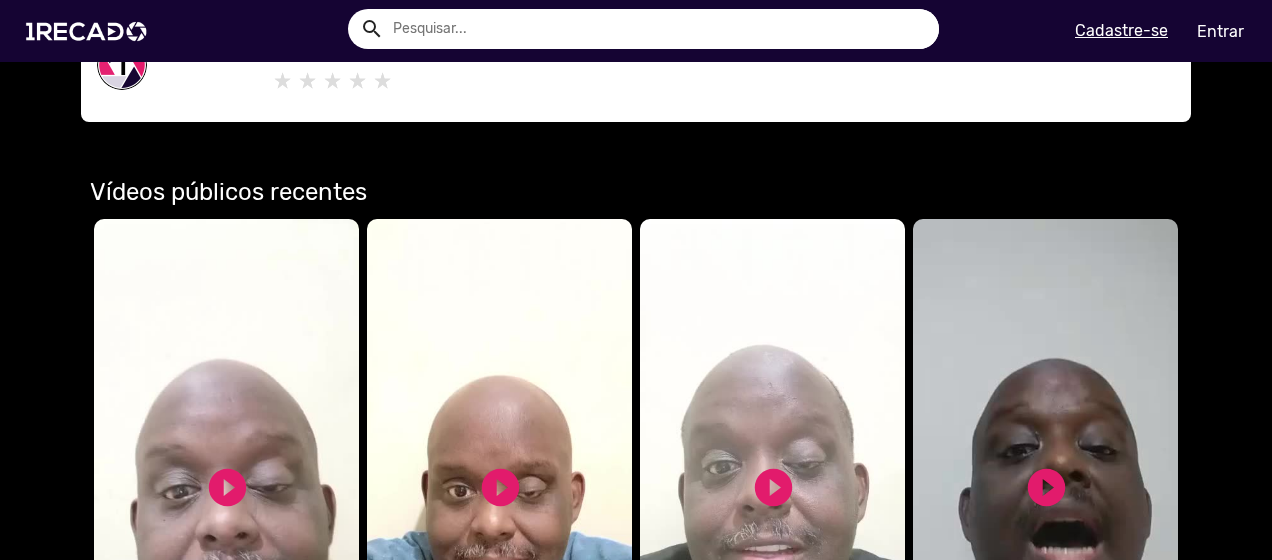 scroll, scrollTop: 1333, scrollLeft: 0, axis: vertical 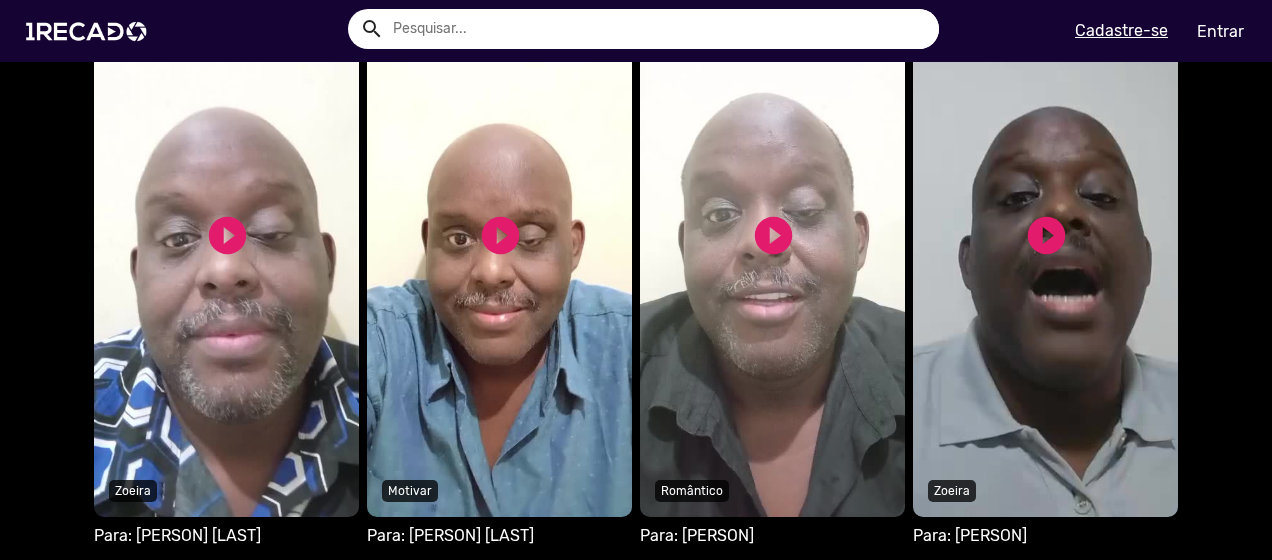 click on "Seu navegador não reproduz vídeo em HTML5" at bounding box center (226, 242) 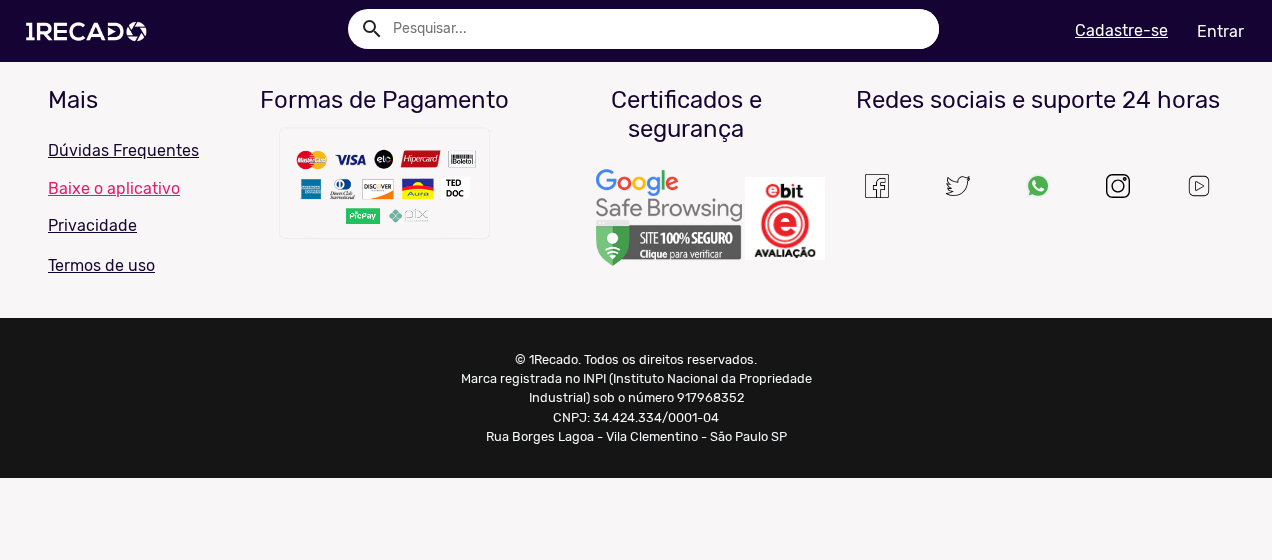 scroll, scrollTop: 0, scrollLeft: 0, axis: both 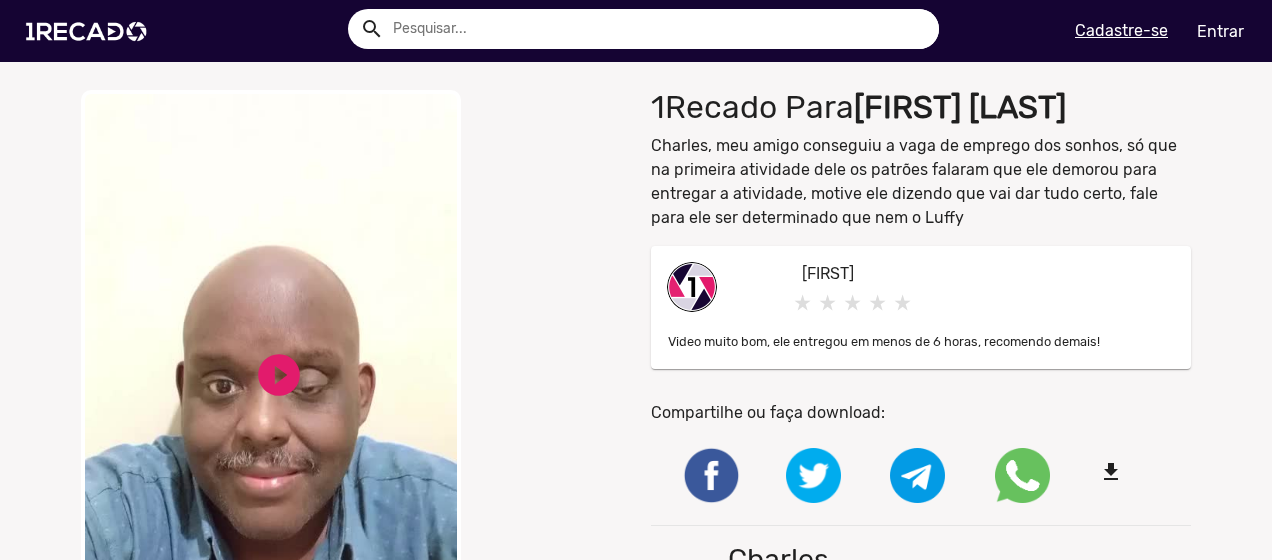 click on "Your browser does not support HTML5 video." at bounding box center (271, 390) 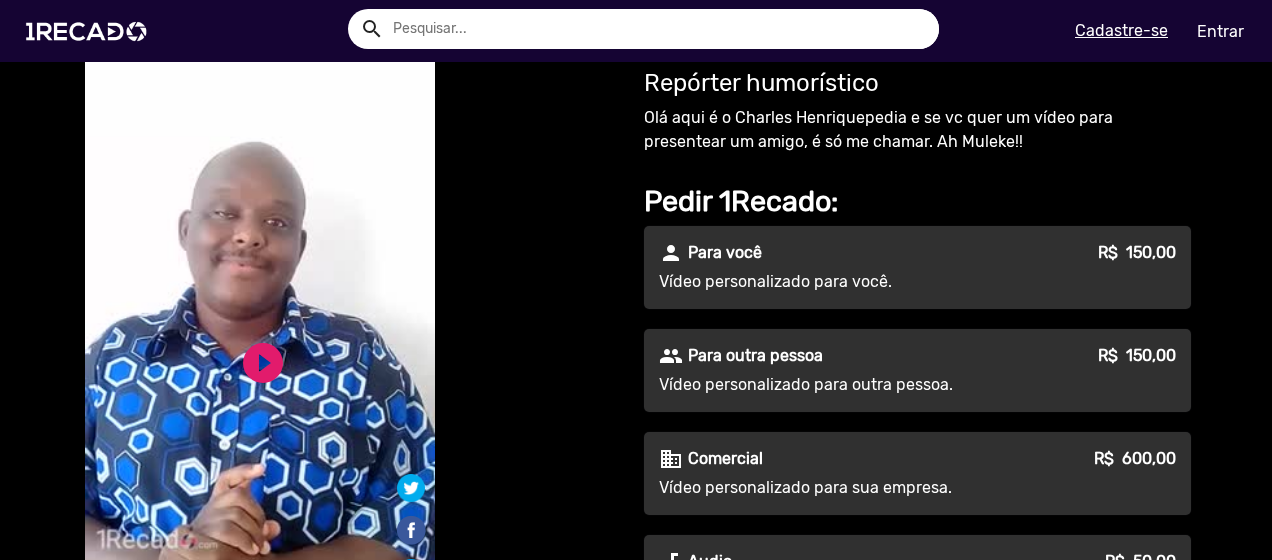 scroll, scrollTop: 0, scrollLeft: 0, axis: both 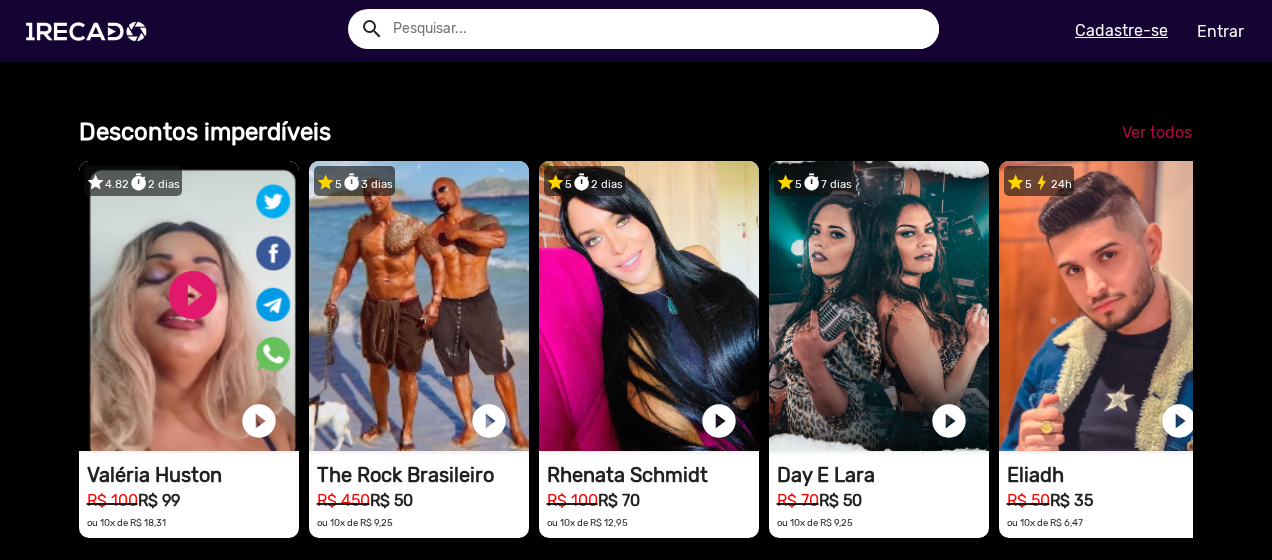 click on "Ver todos" 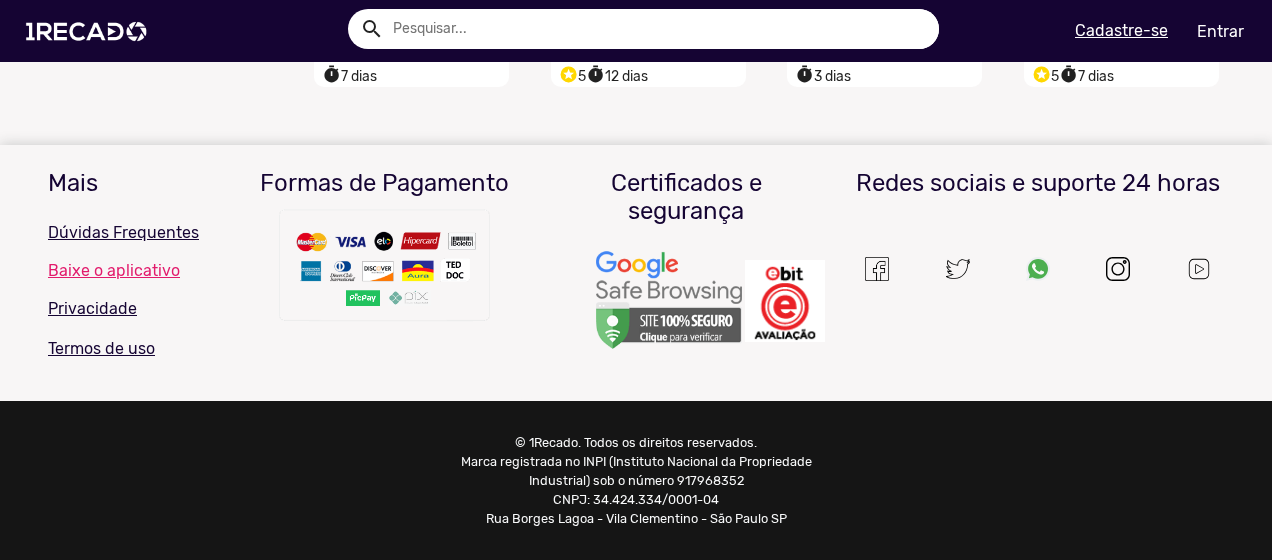 scroll, scrollTop: 1997, scrollLeft: 0, axis: vertical 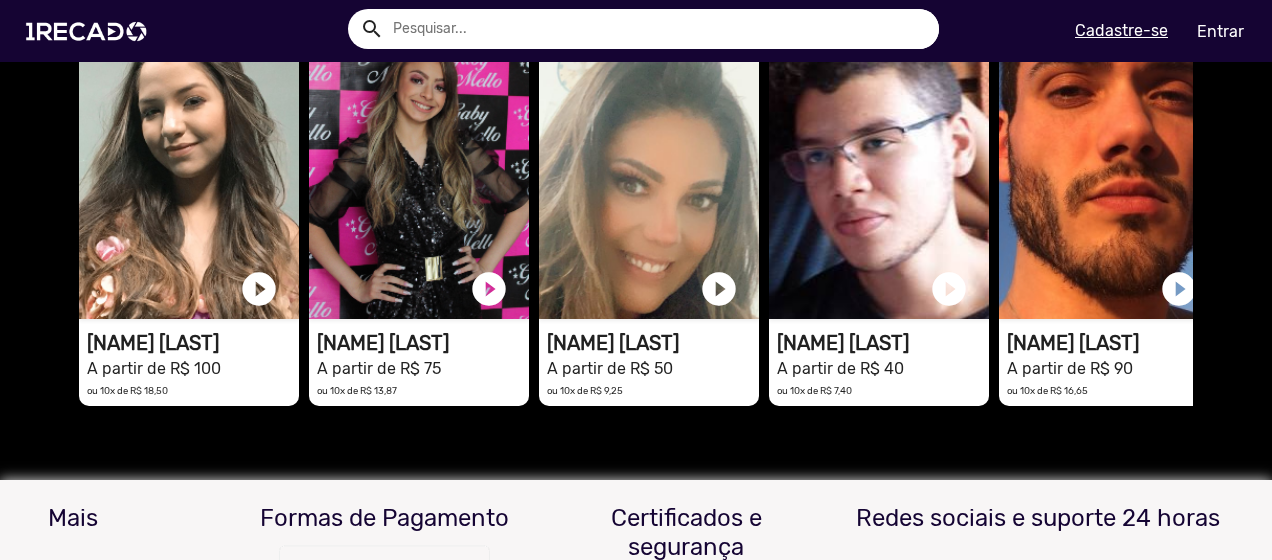 click on "Ver todos" 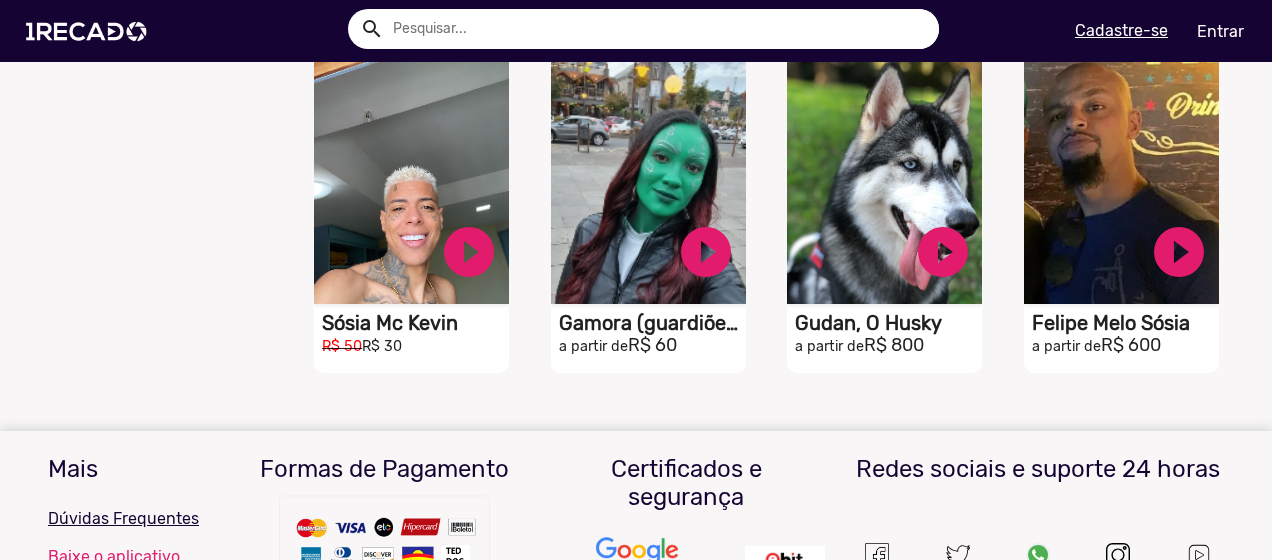 scroll, scrollTop: 1631, scrollLeft: 0, axis: vertical 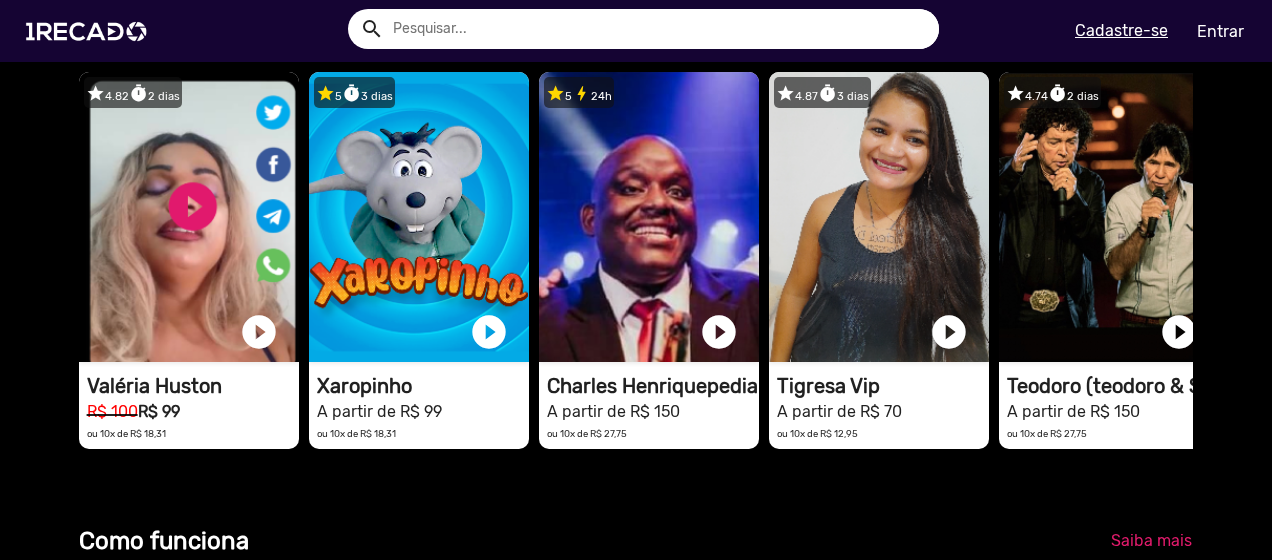 click on "Ver todos" 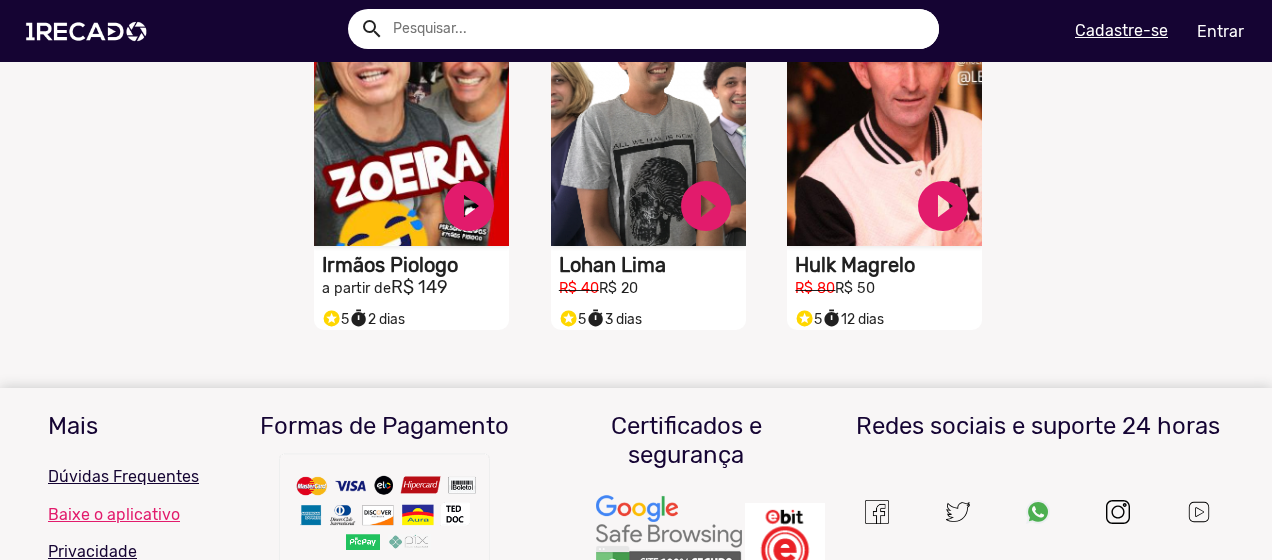 scroll, scrollTop: 1011, scrollLeft: 0, axis: vertical 